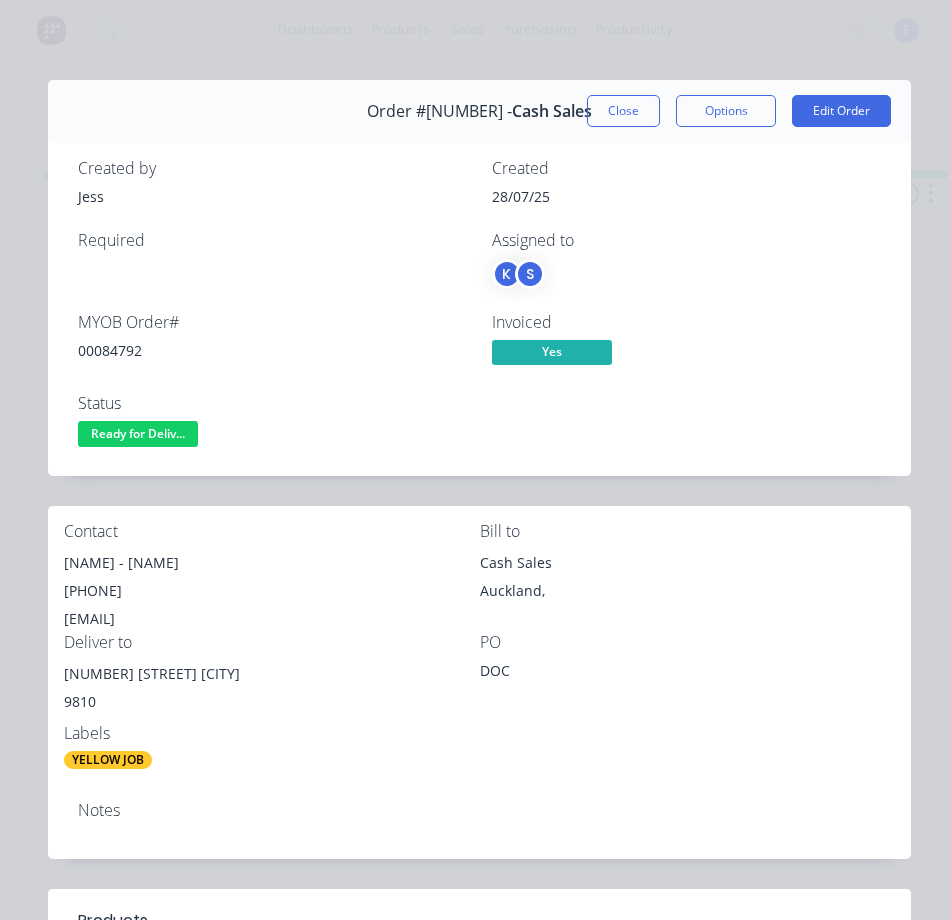 scroll, scrollTop: 0, scrollLeft: 0, axis: both 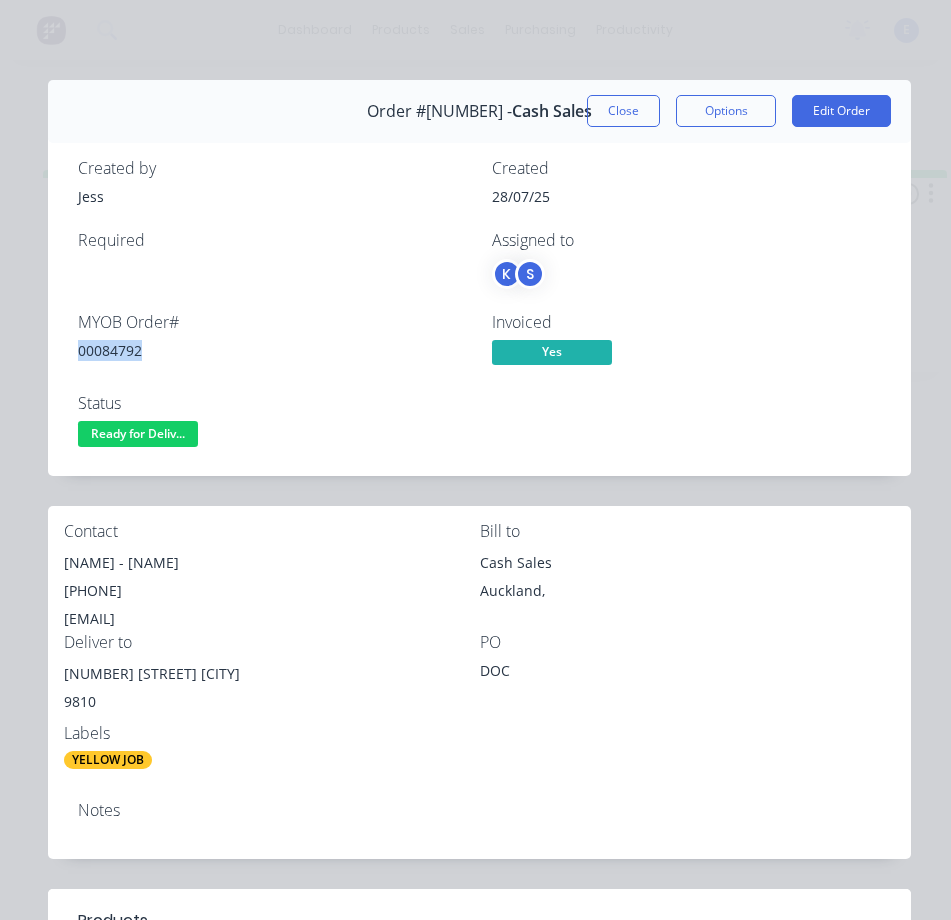 click on "00084792" at bounding box center [273, 350] 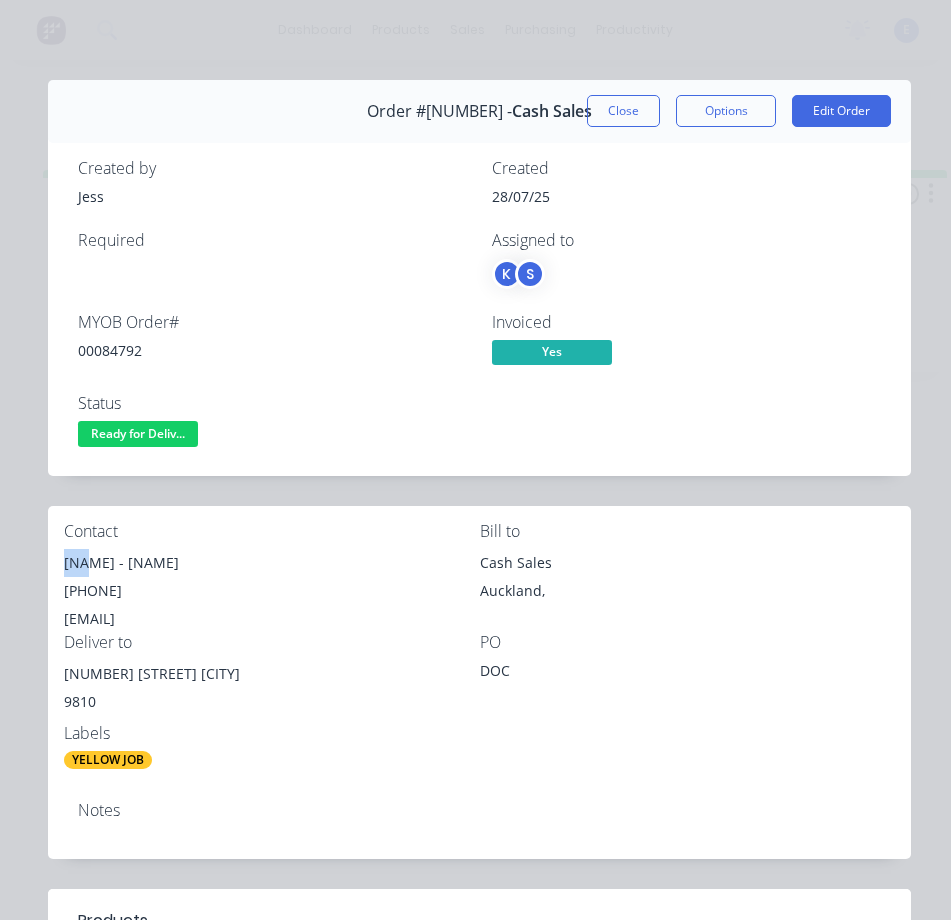 click on "Contact [NAME] - [NAME] [PHONE] [EMAIL] Bill to Cash Sales Auckland, Deliver to [NUMBER] [STREET] [CITY] [POSTAL_CODE] PO [NAME] Labels [COLOR] JOB" at bounding box center (479, 646) 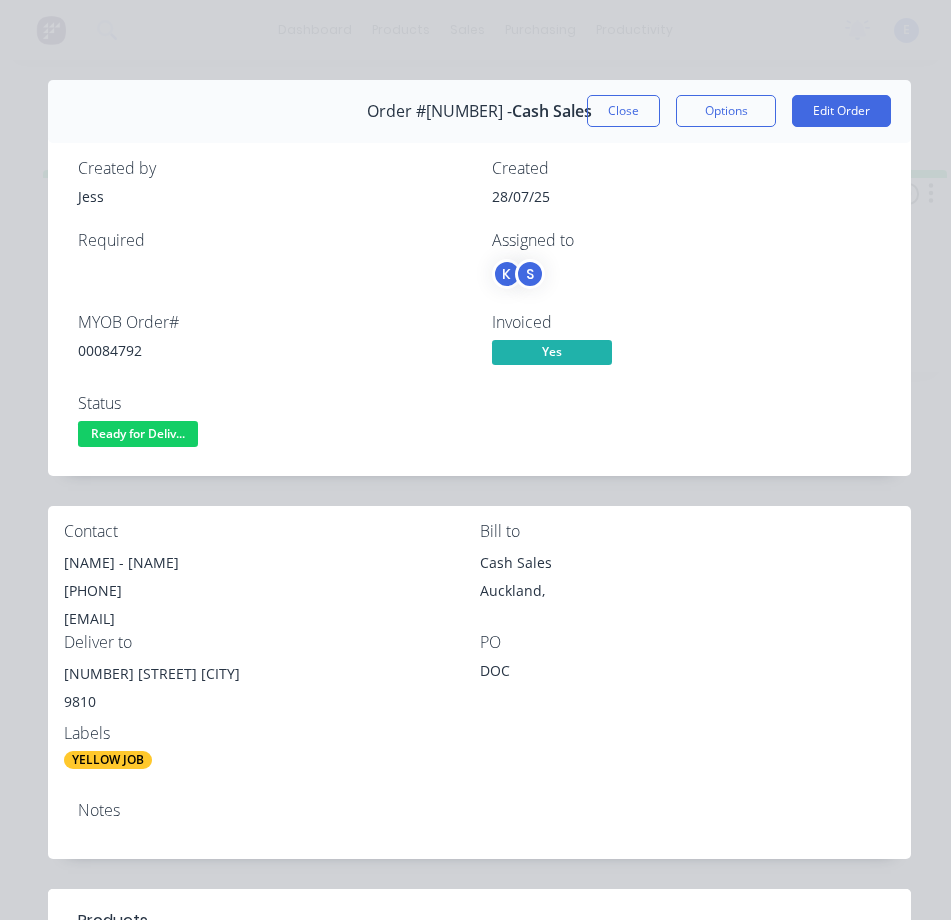 click on "[PHONE]" at bounding box center (272, 591) 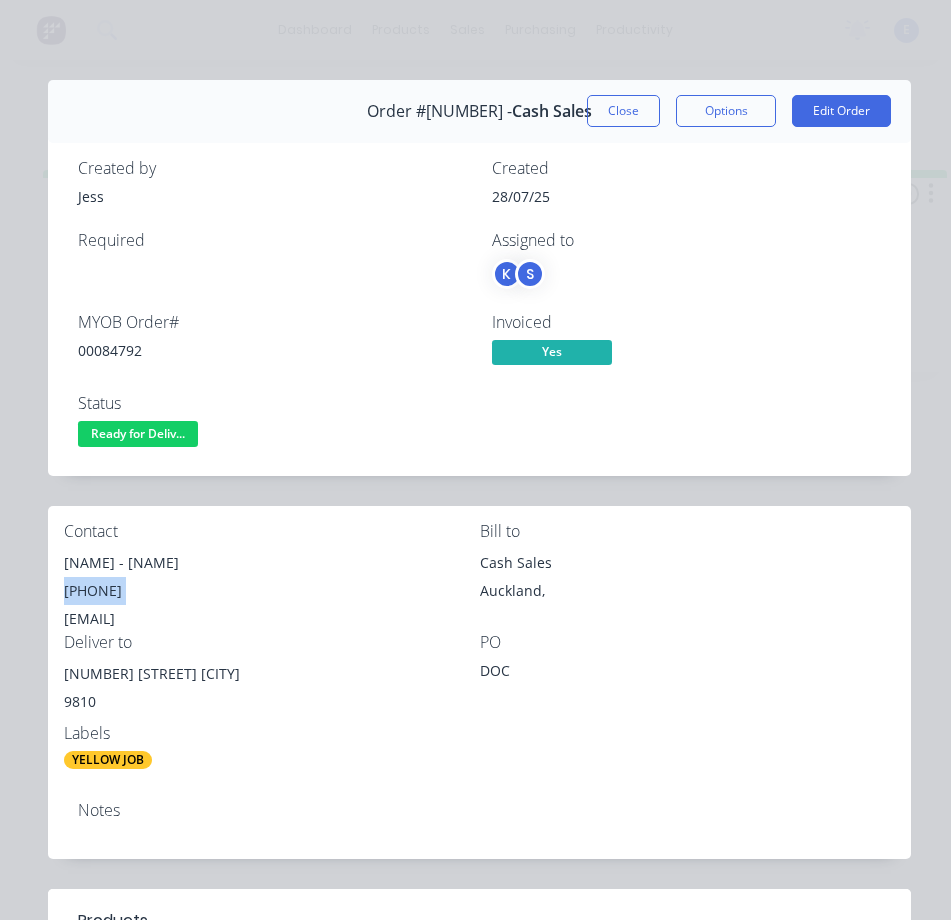 click on "[PHONE]" at bounding box center [272, 591] 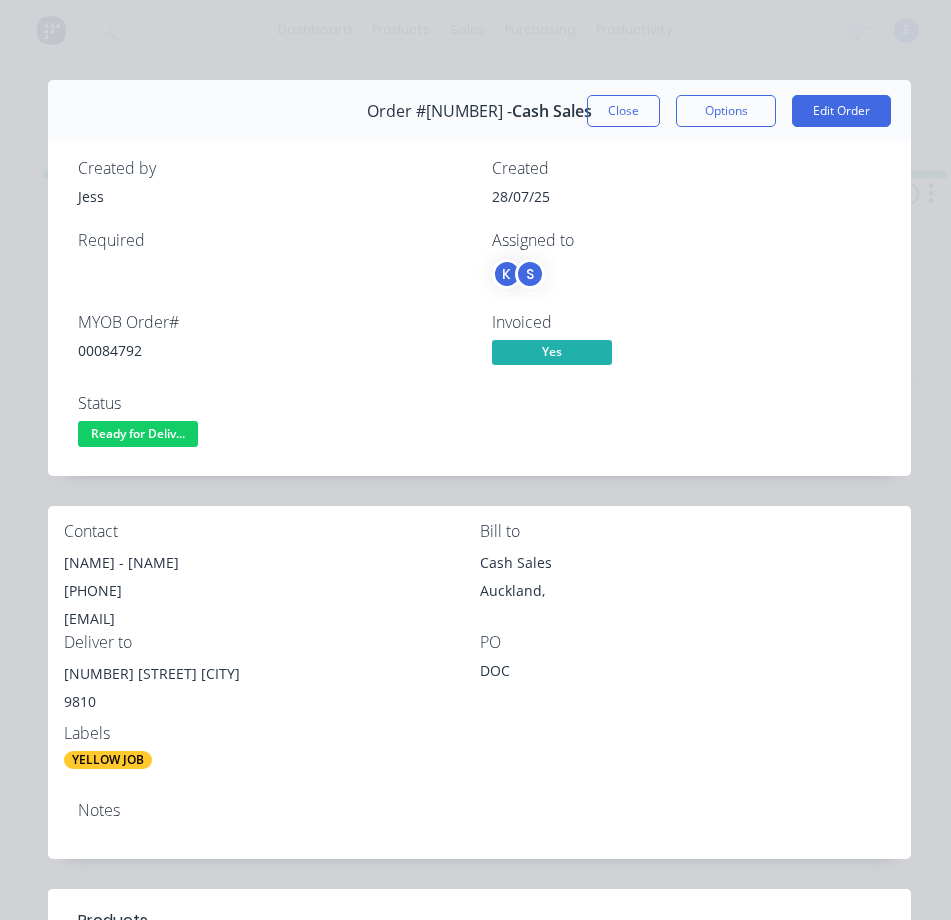click on "[EMAIL]" at bounding box center (272, 619) 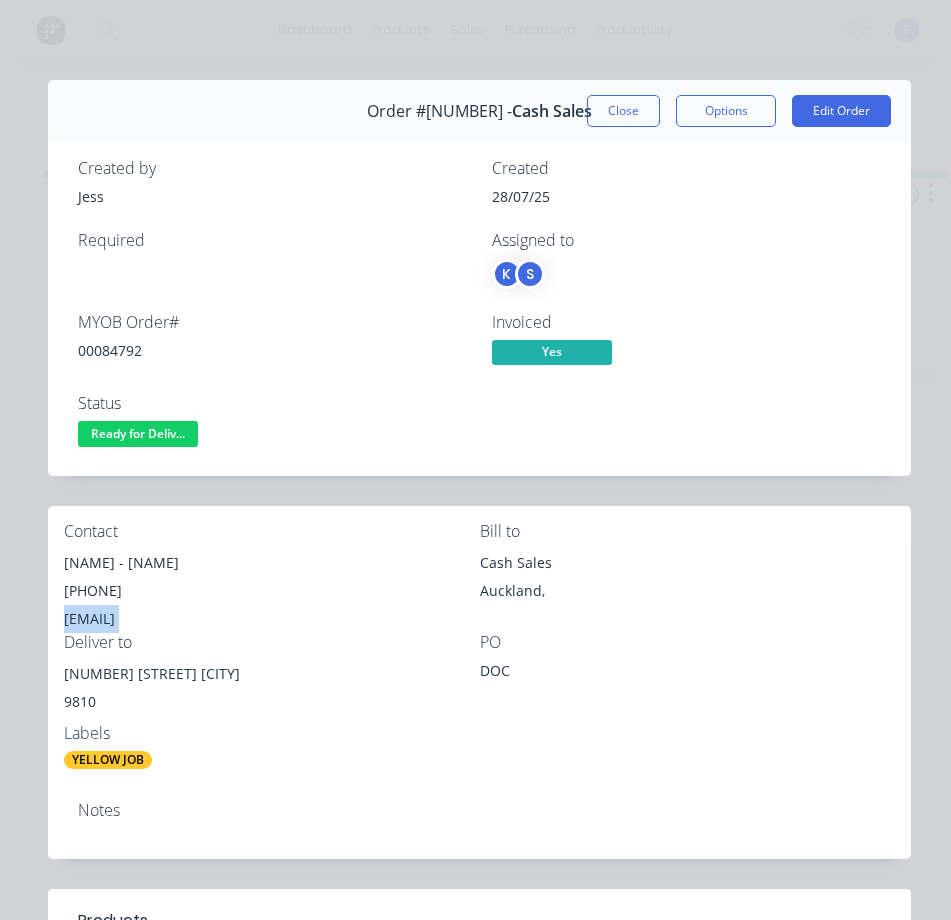 click on "[EMAIL]" at bounding box center (272, 619) 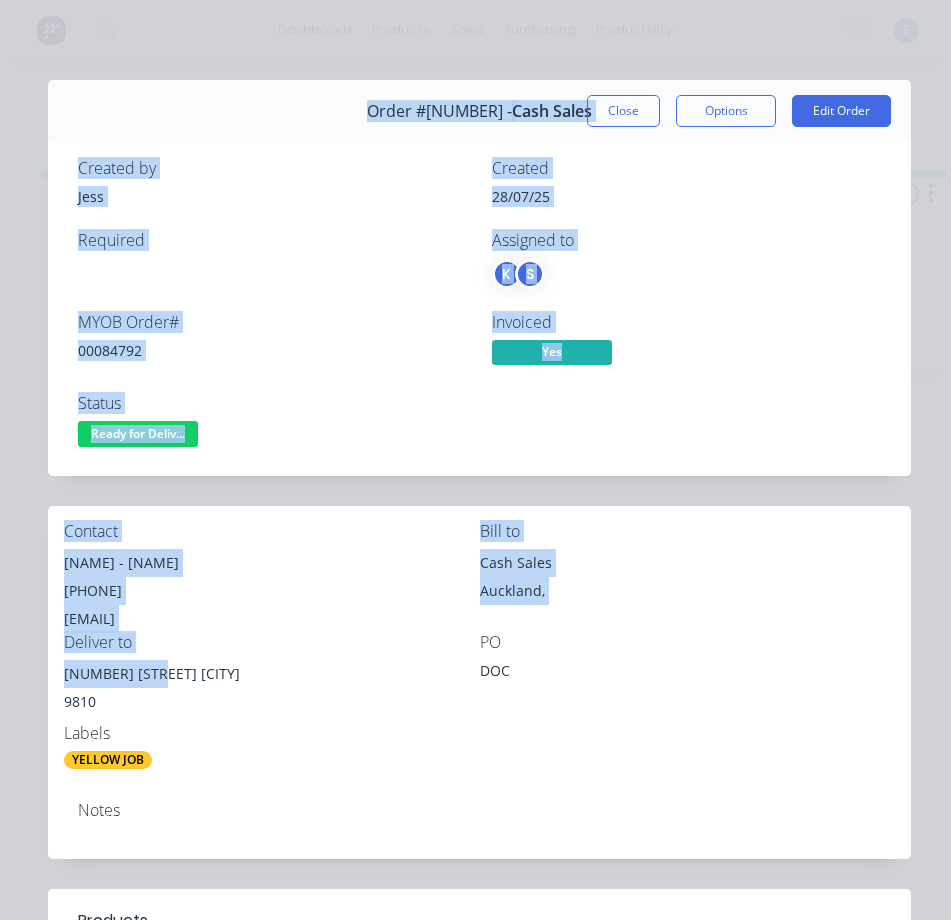 drag, startPoint x: 155, startPoint y: 676, endPoint x: 47, endPoint y: 679, distance: 108.04166 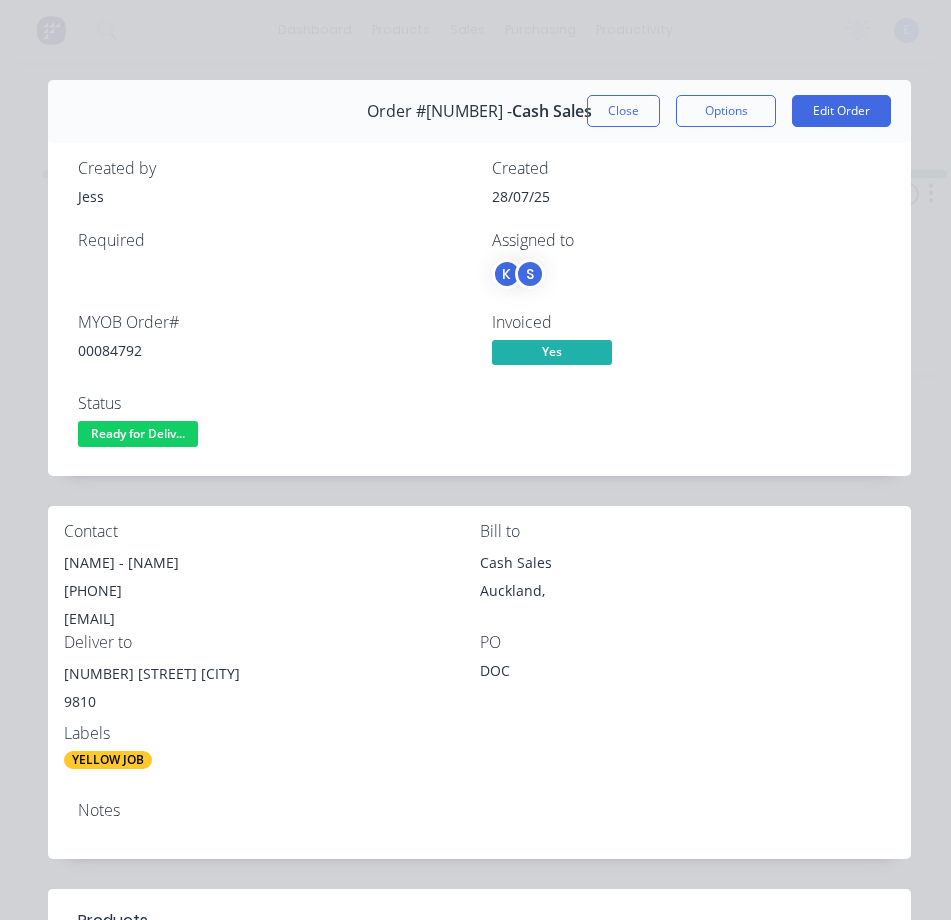 drag, startPoint x: 74, startPoint y: 677, endPoint x: 230, endPoint y: 746, distance: 170.57843 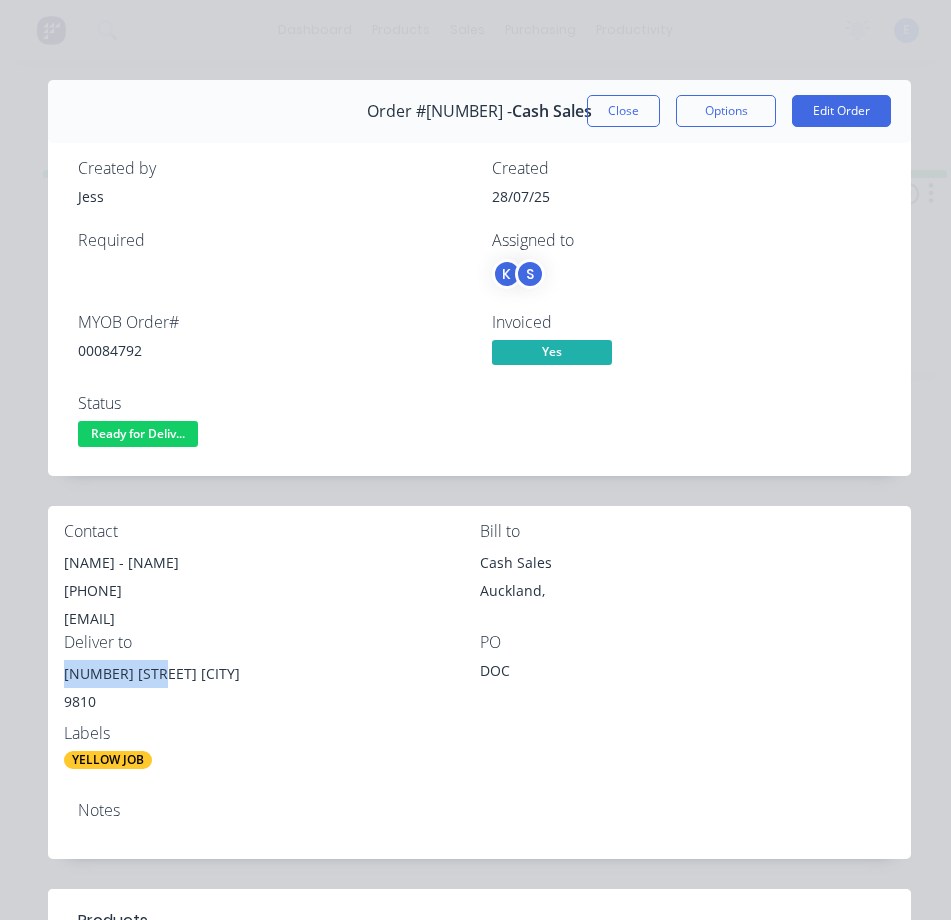 drag, startPoint x: 155, startPoint y: 675, endPoint x: 67, endPoint y: 670, distance: 88.14193 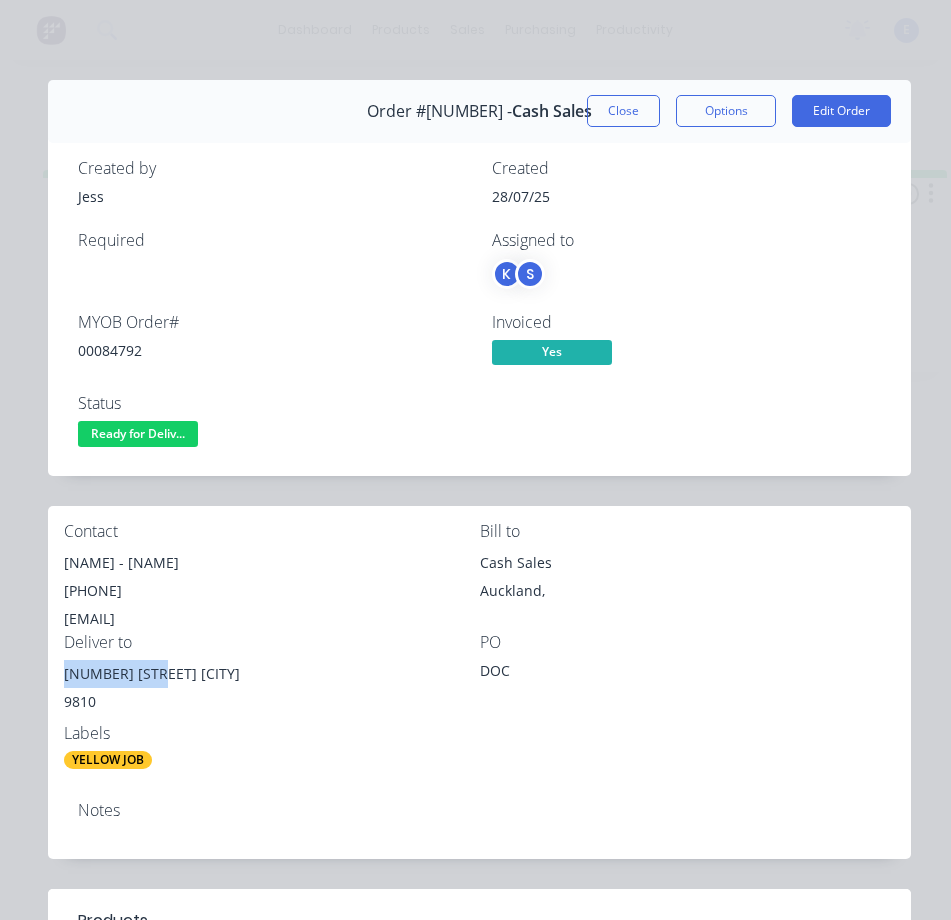 copy on "[NUMBER] [STREET]" 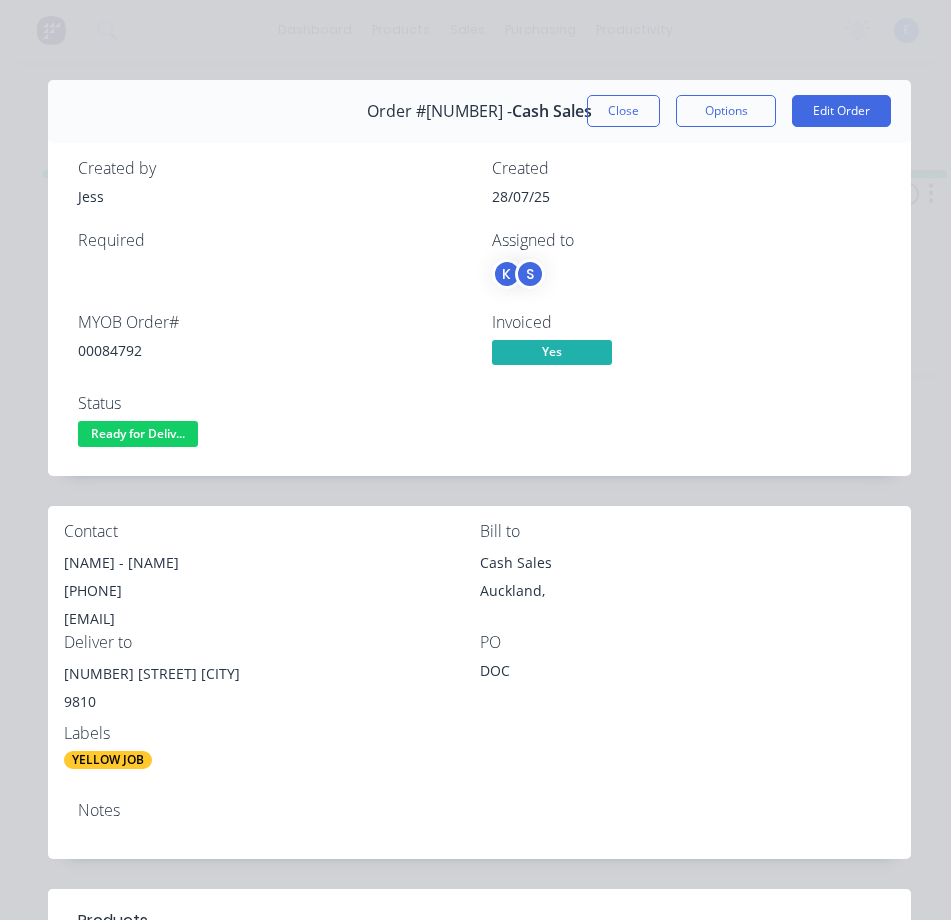 click on "Auckland," at bounding box center [688, 591] 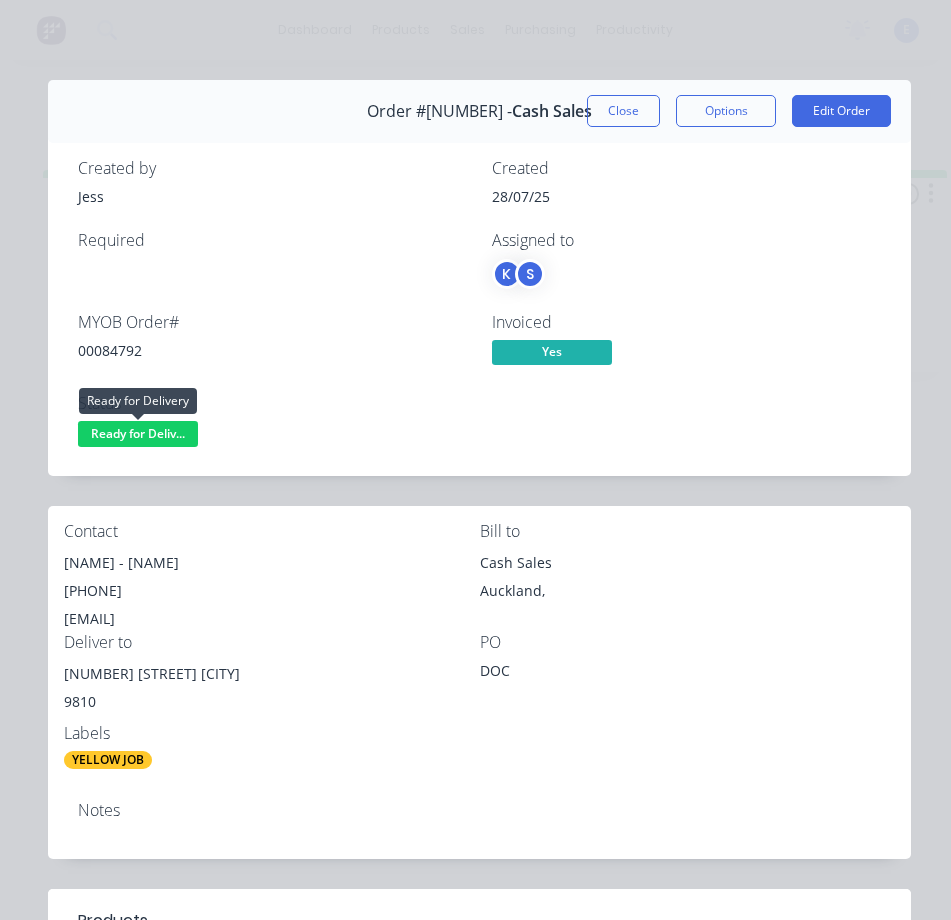 drag, startPoint x: 145, startPoint y: 443, endPoint x: 124, endPoint y: 540, distance: 99.24717 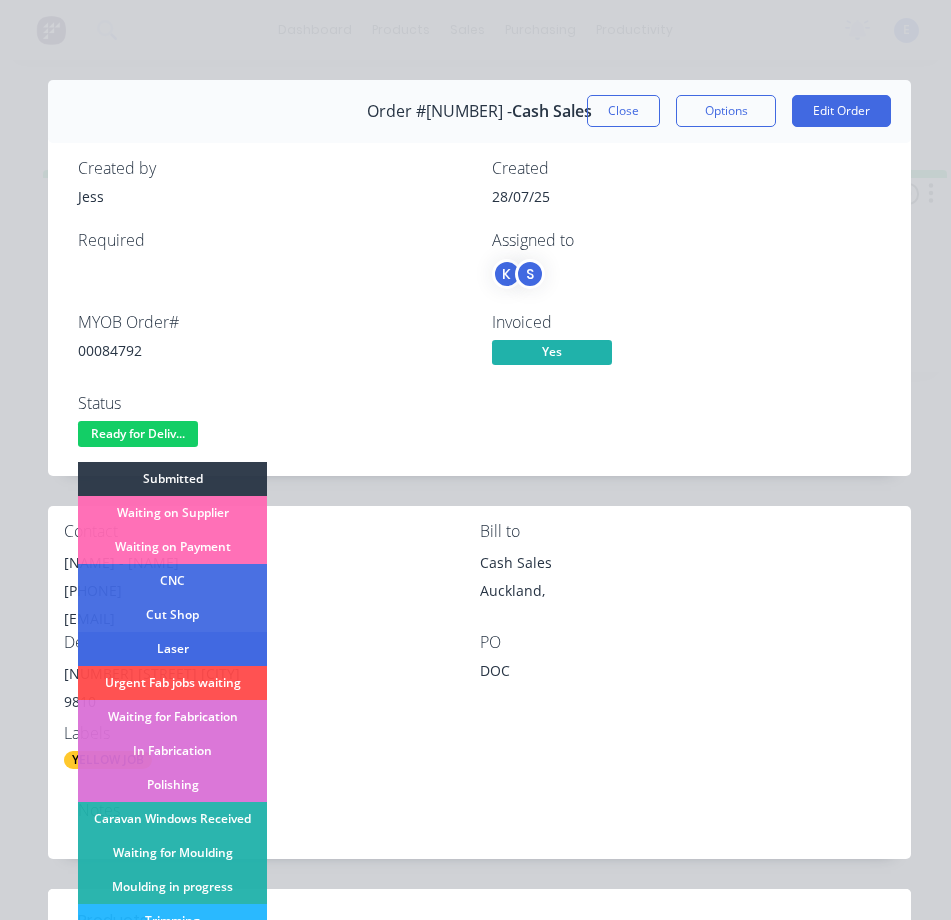 scroll, scrollTop: 300, scrollLeft: 0, axis: vertical 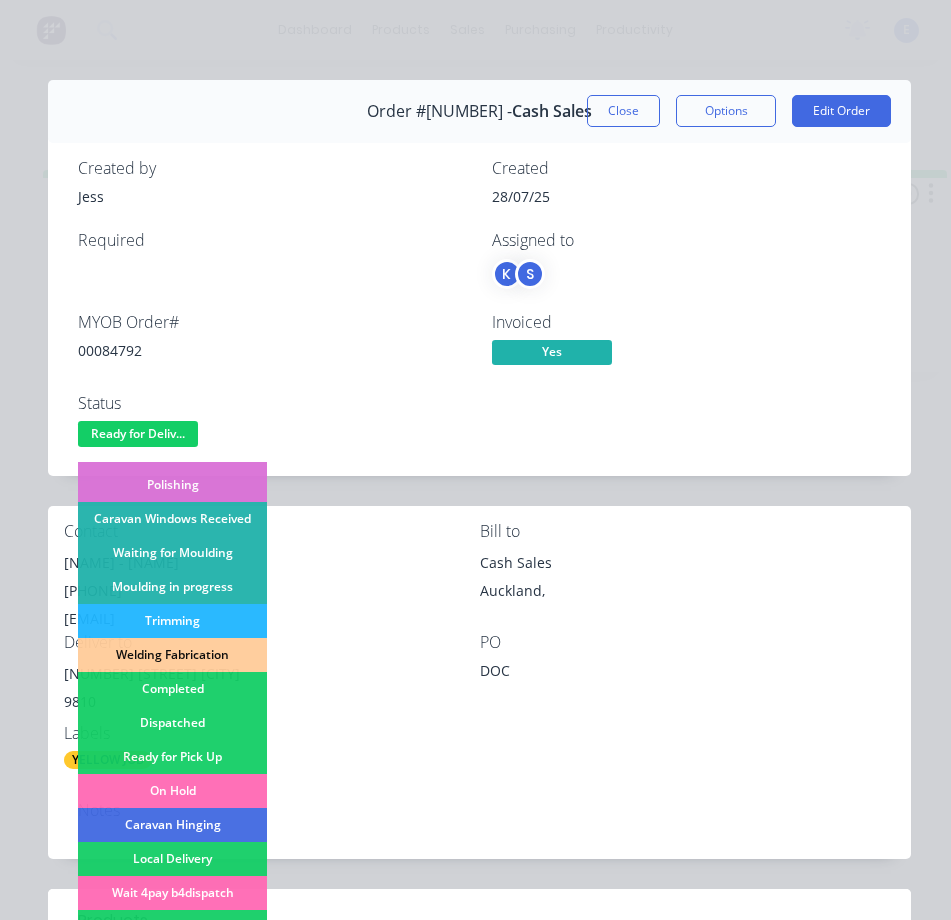 click on "Dispatched" at bounding box center (172, 723) 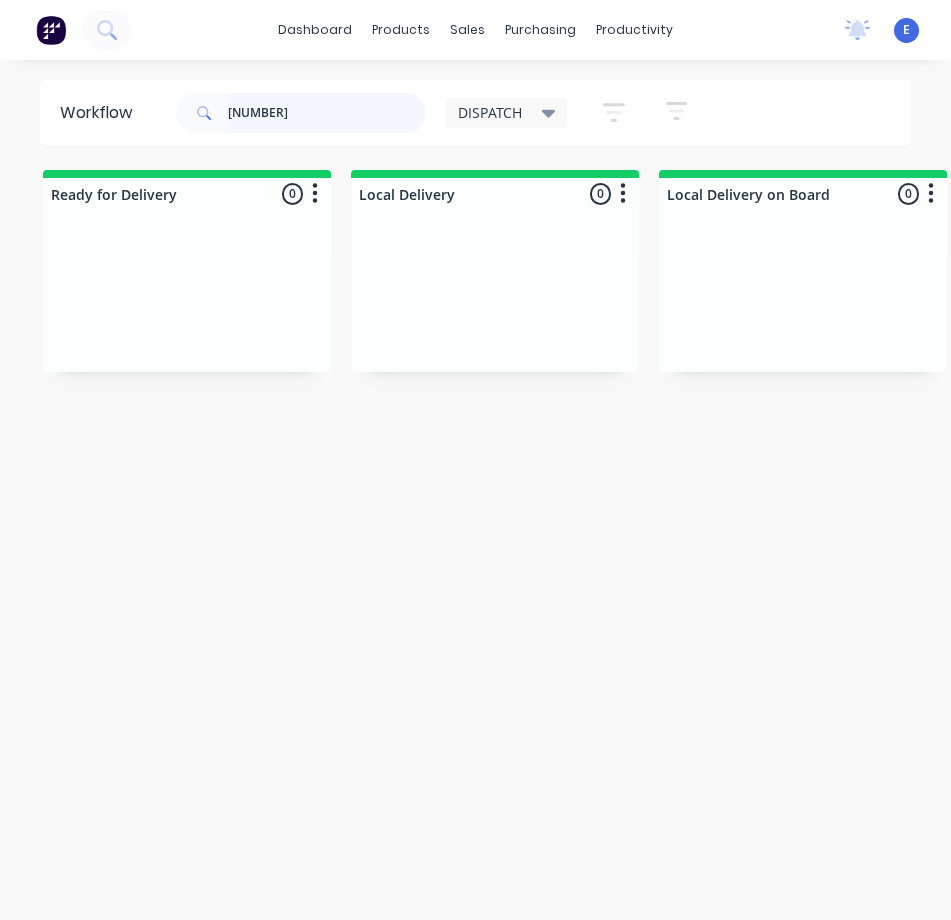 click on "[NUMBER]" at bounding box center [327, 113] 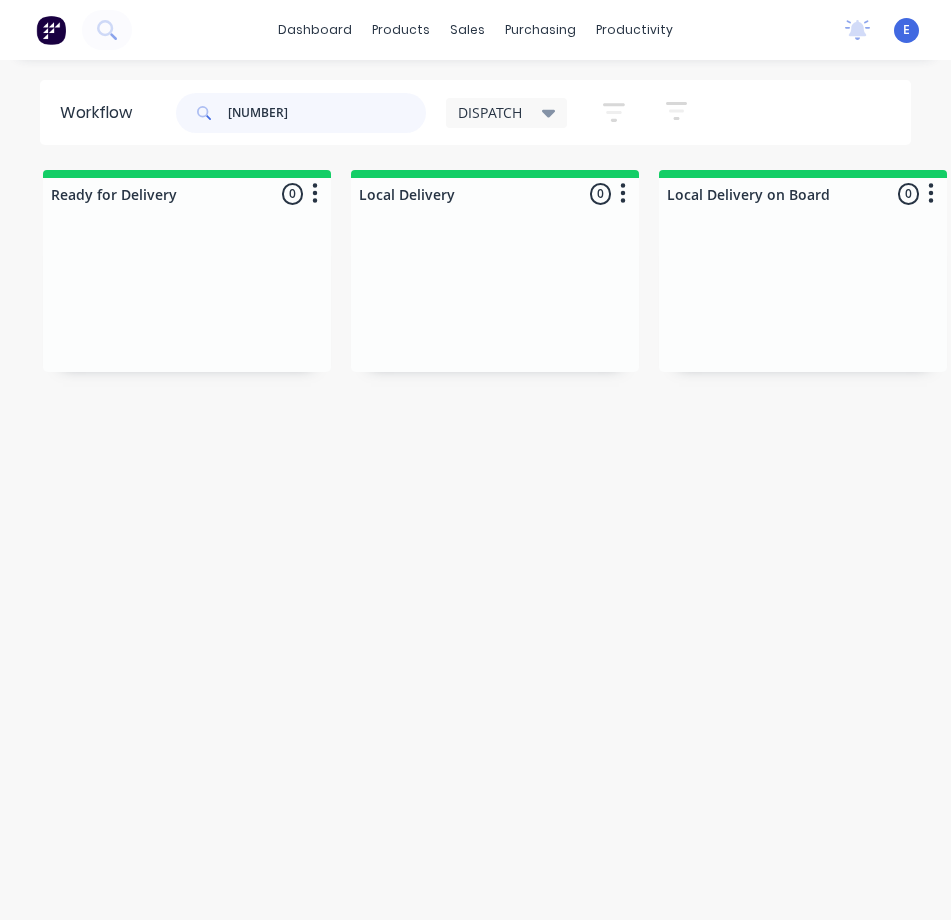 click on "[NUMBER]" at bounding box center [327, 113] 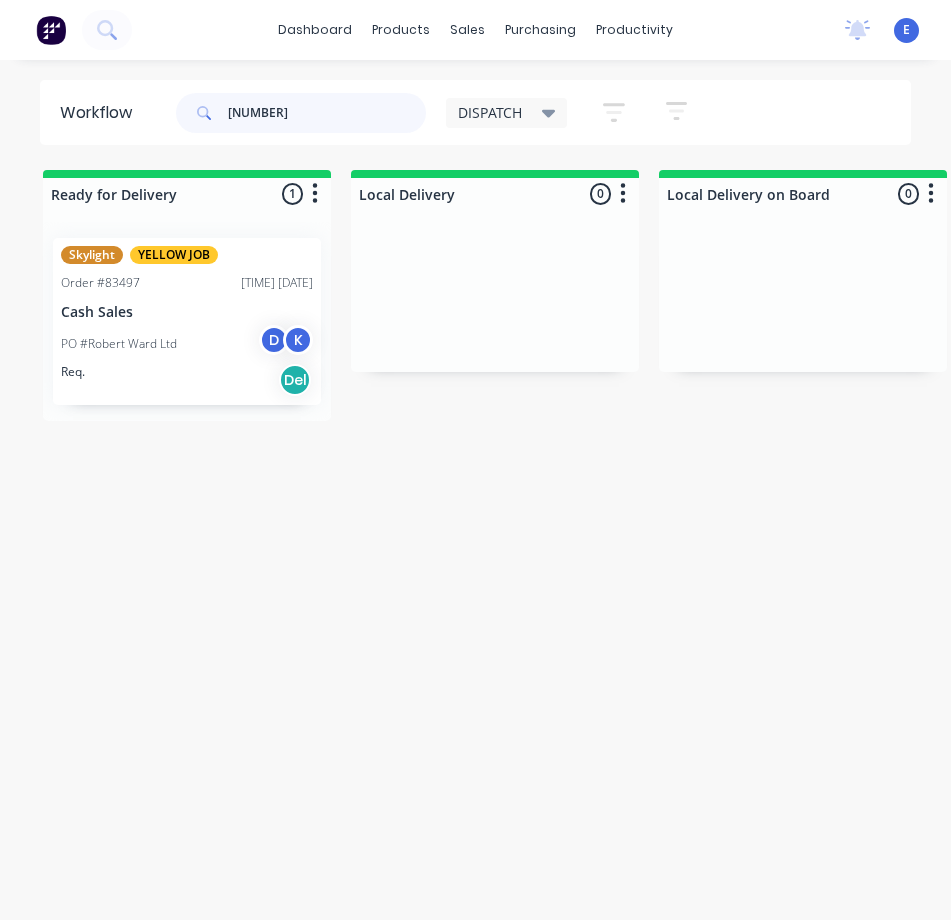 type on "[NUMBER]" 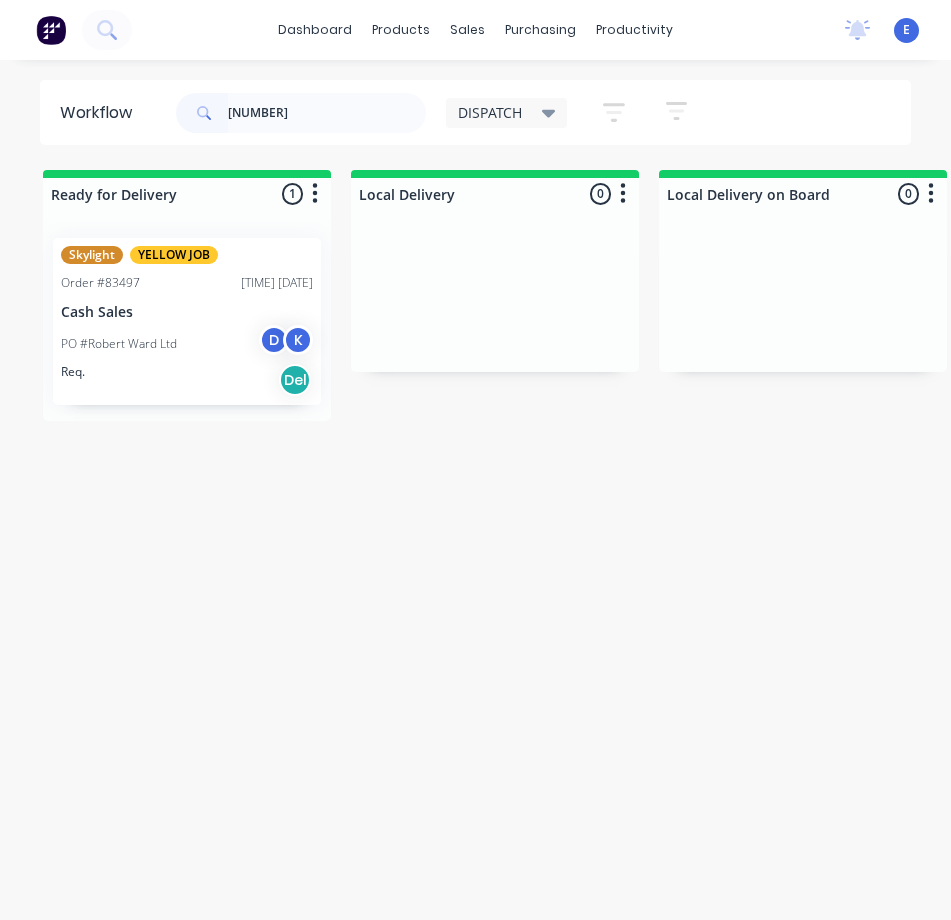 click on "PO #[NAME] [INITIALS]" at bounding box center (187, 344) 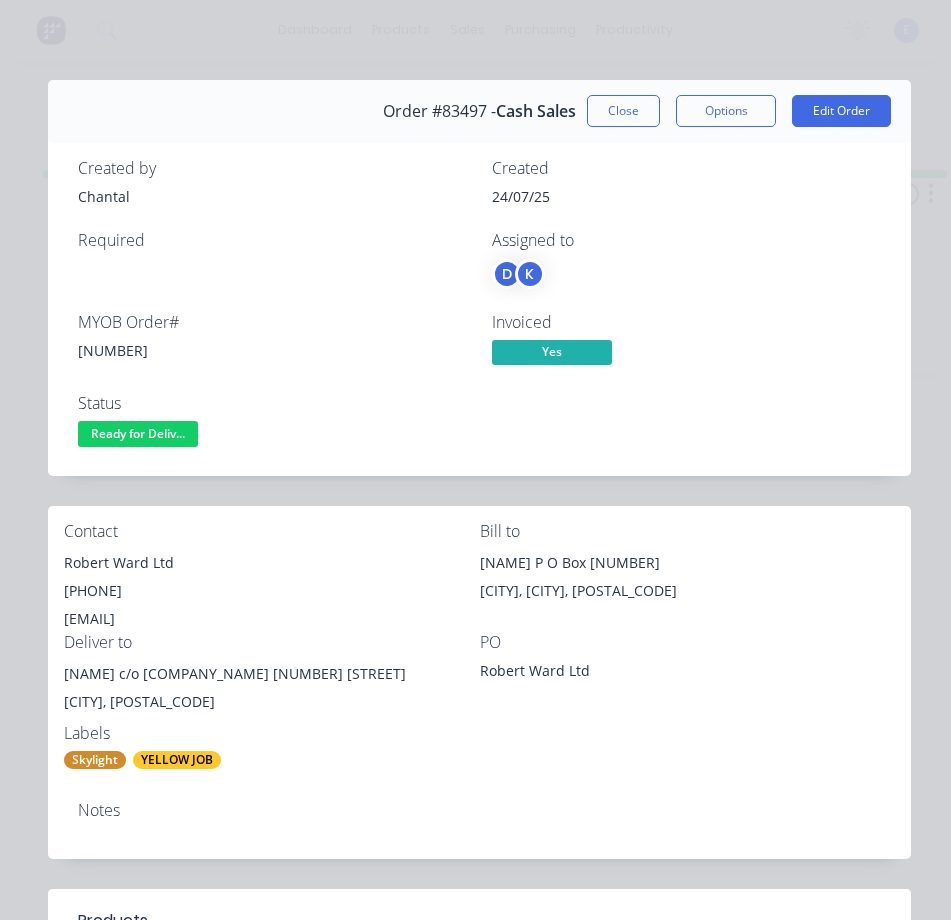 click on "[NUMBER]" at bounding box center [273, 350] 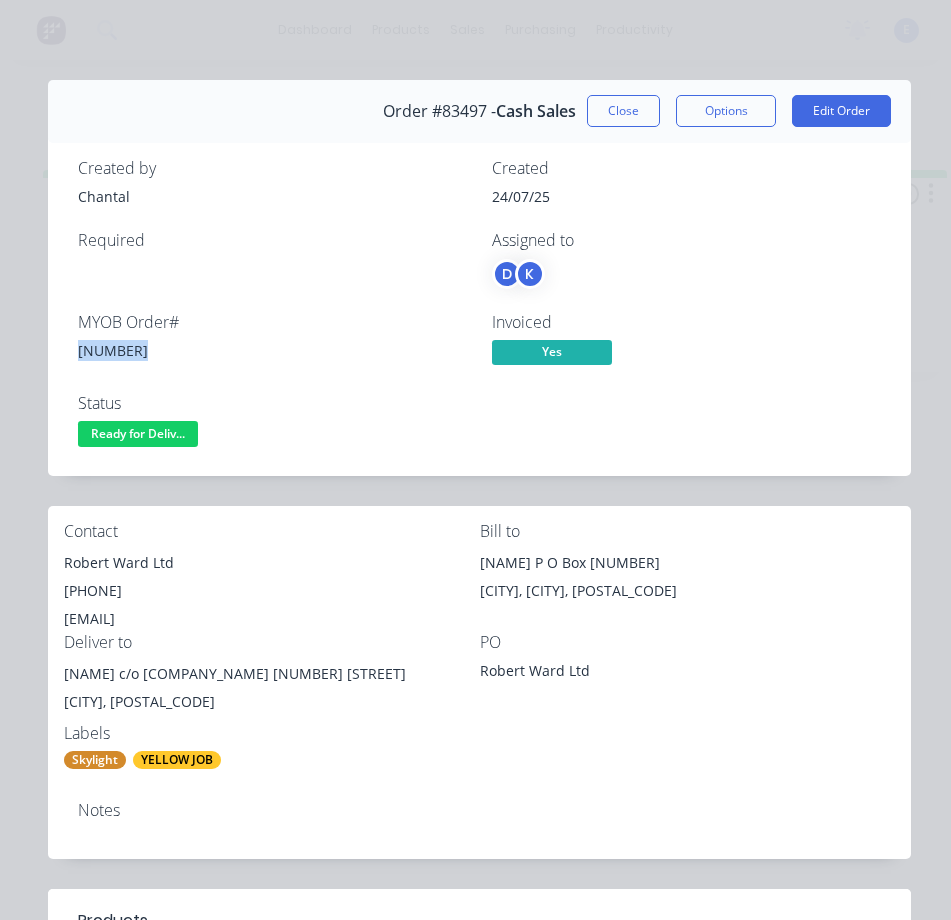 click on "[NUMBER]" at bounding box center [273, 350] 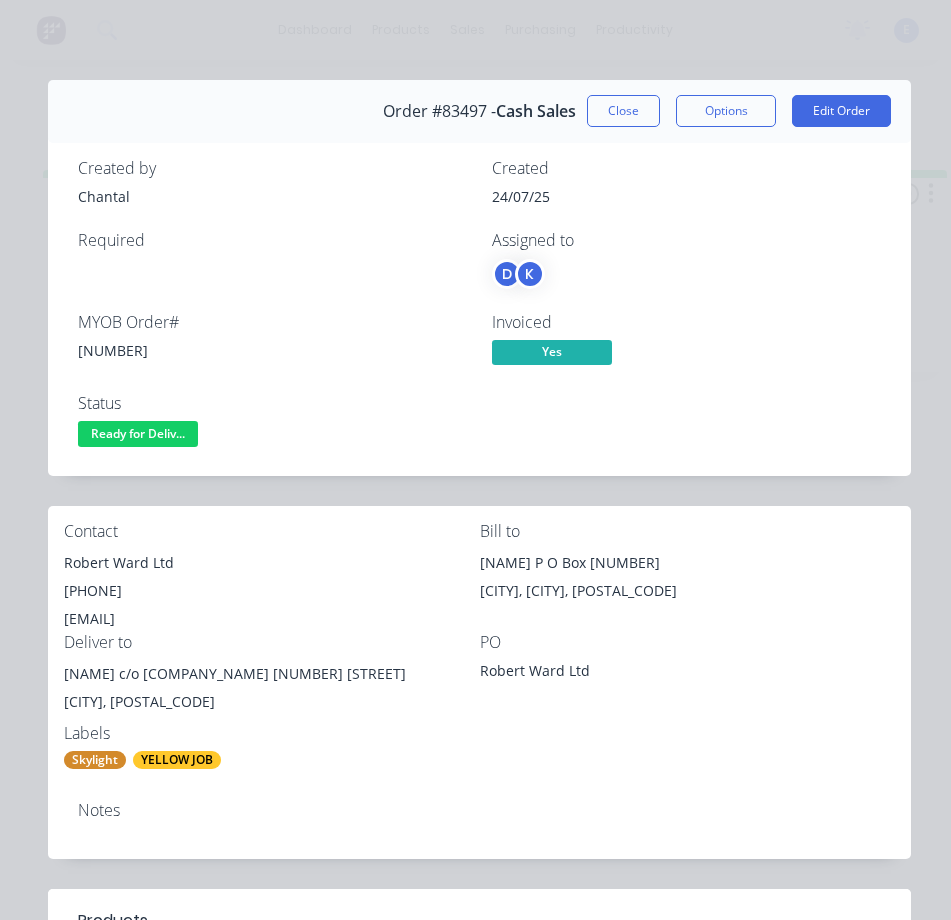 click on "Robert Ward Ltd" at bounding box center [272, 563] 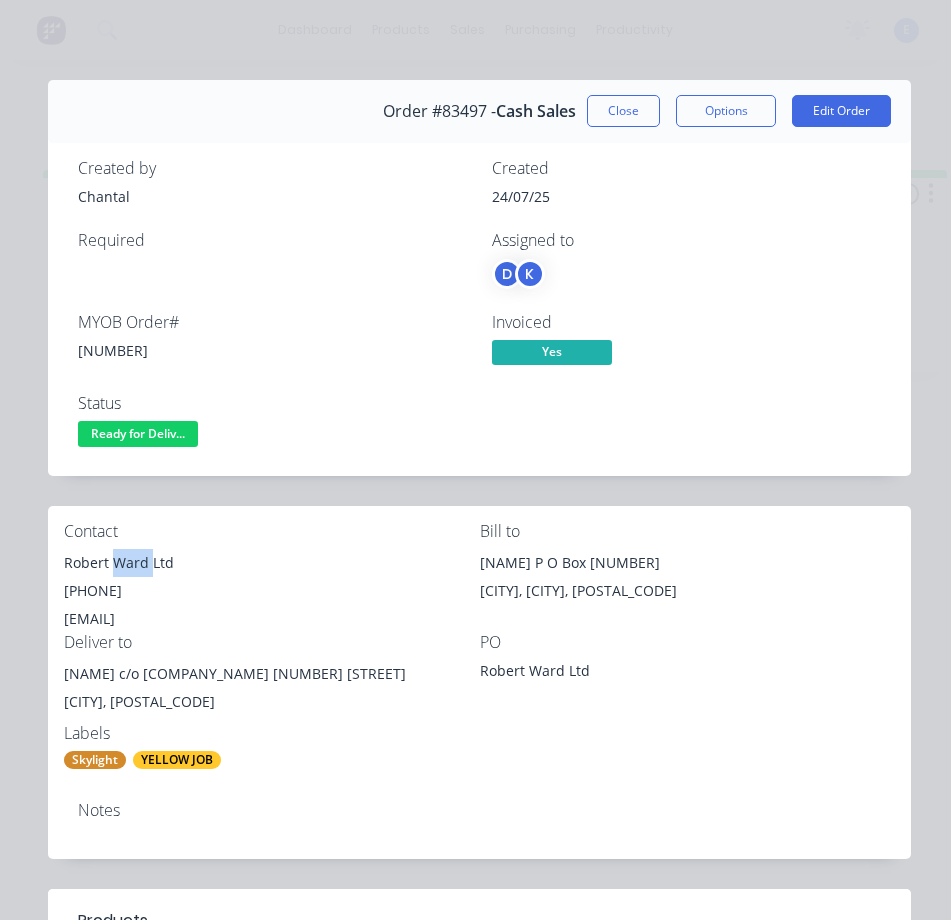 click on "Robert Ward Ltd" at bounding box center [272, 563] 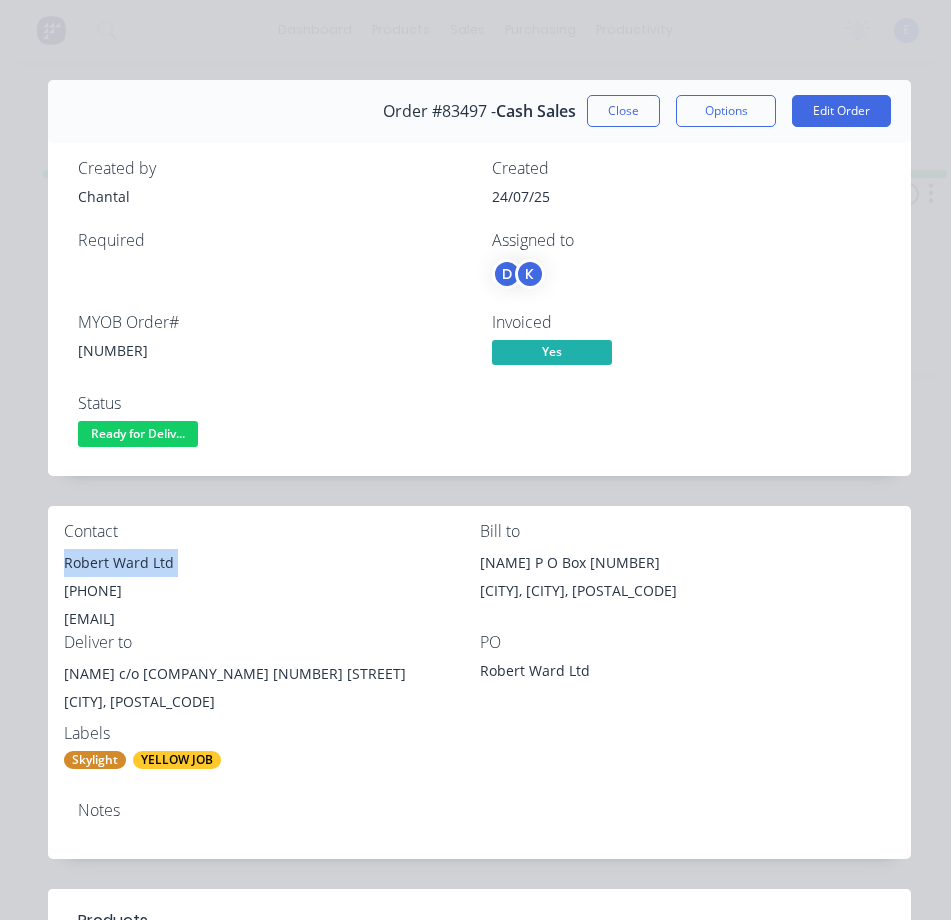 click on "Robert Ward Ltd" at bounding box center (272, 563) 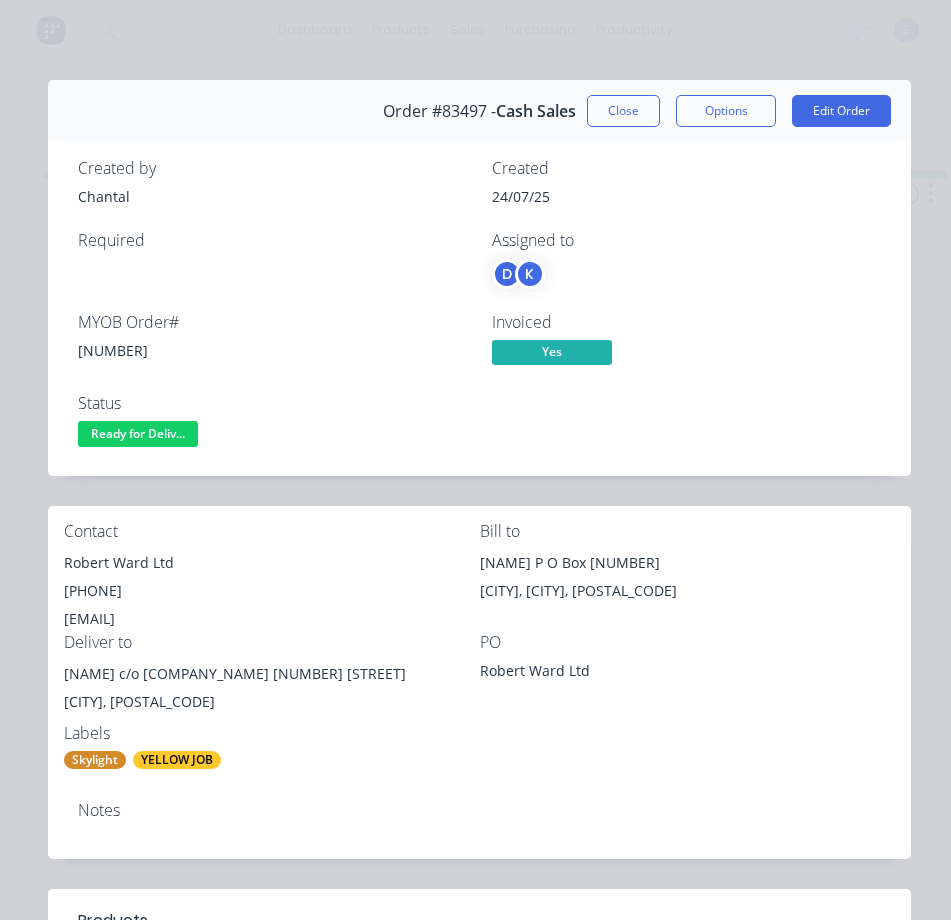 click on "[NAME] c/o [COMPANY_NAME] [NUMBER] [STREET]" at bounding box center [272, 674] 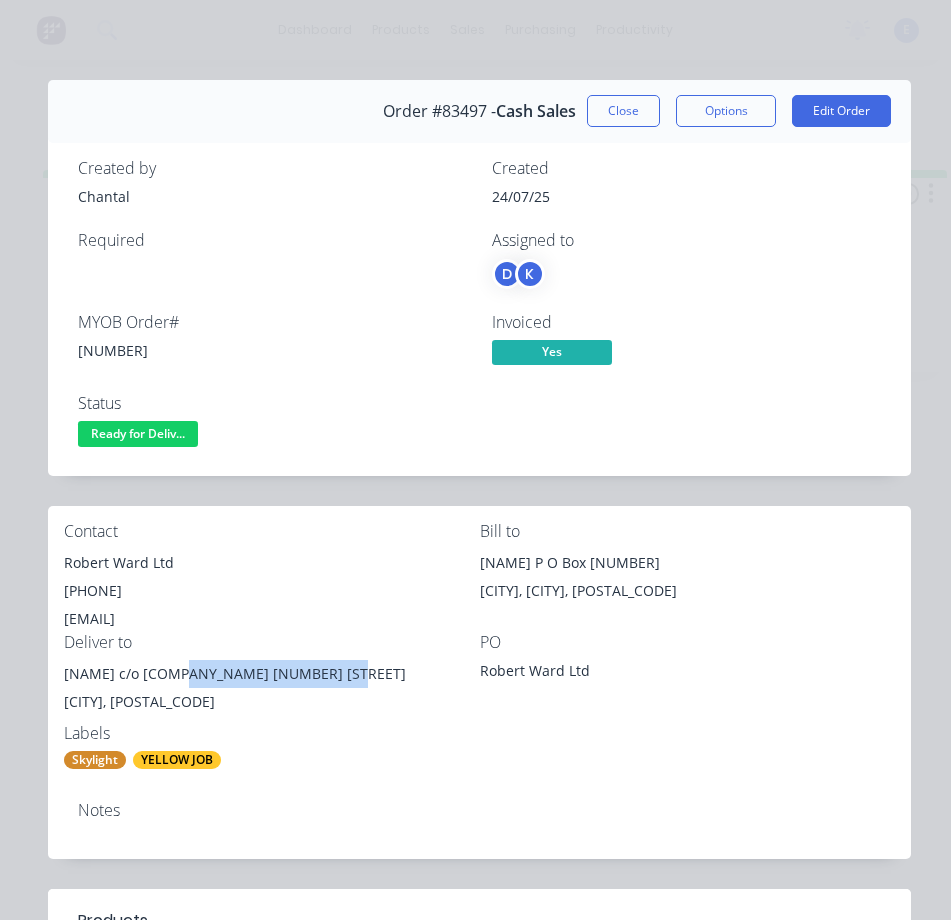 drag, startPoint x: 329, startPoint y: 675, endPoint x: 175, endPoint y: 676, distance: 154.00325 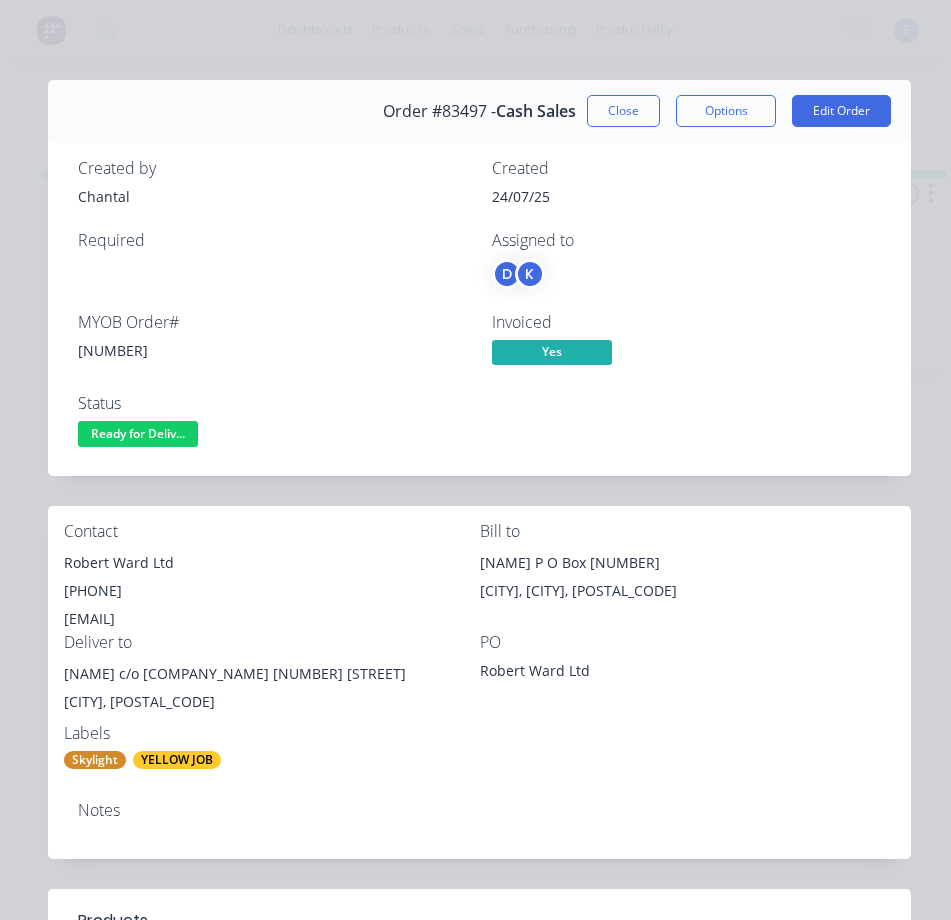 drag, startPoint x: 335, startPoint y: 737, endPoint x: 340, endPoint y: 721, distance: 16.763054 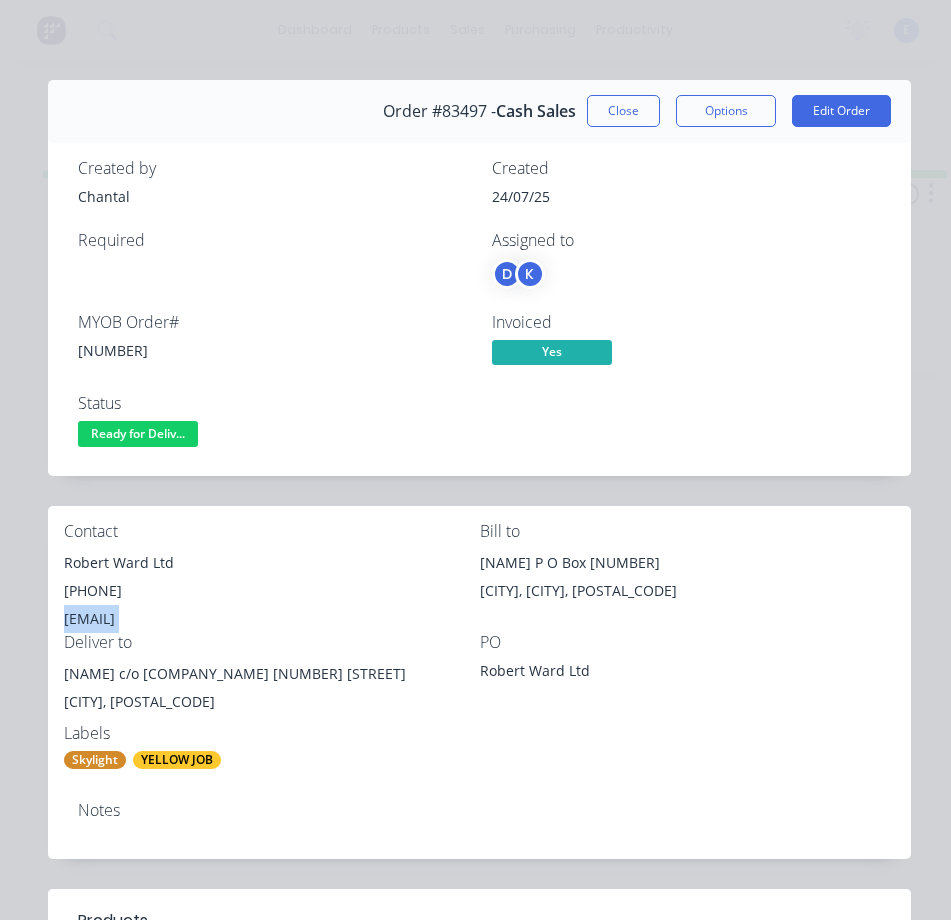 click on "[EMAIL]" at bounding box center [272, 619] 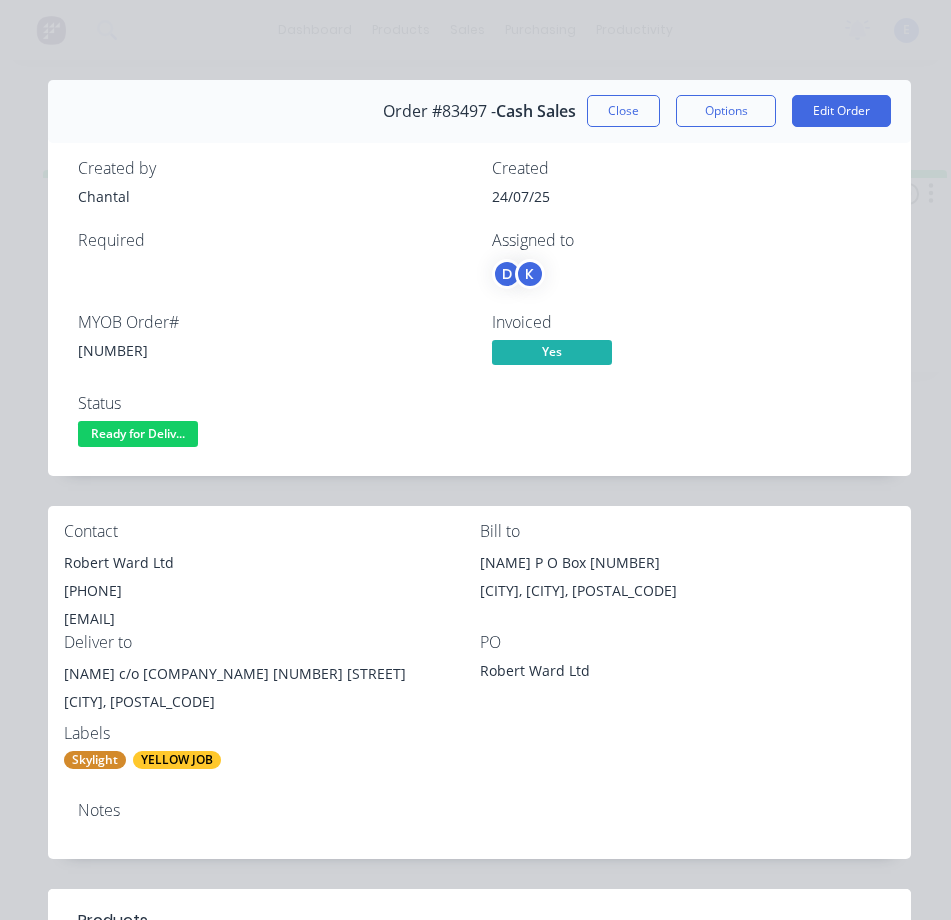 click on "[PHONE]" at bounding box center [272, 591] 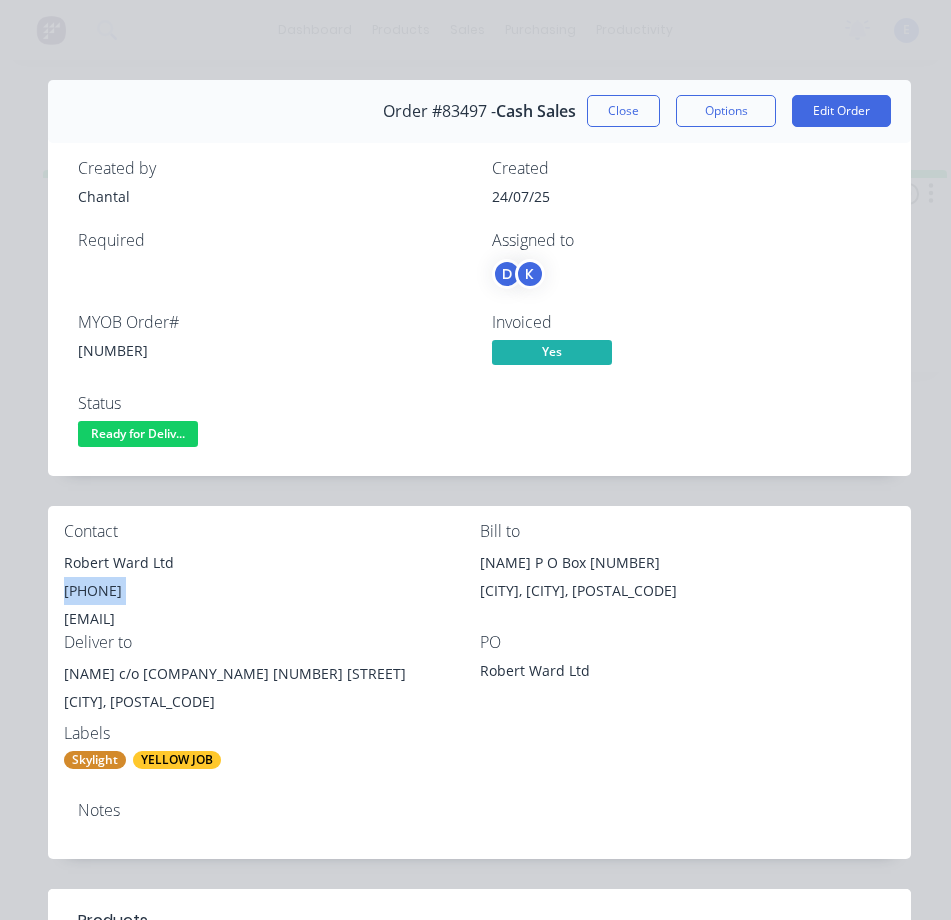 click on "[PHONE]" at bounding box center (272, 591) 